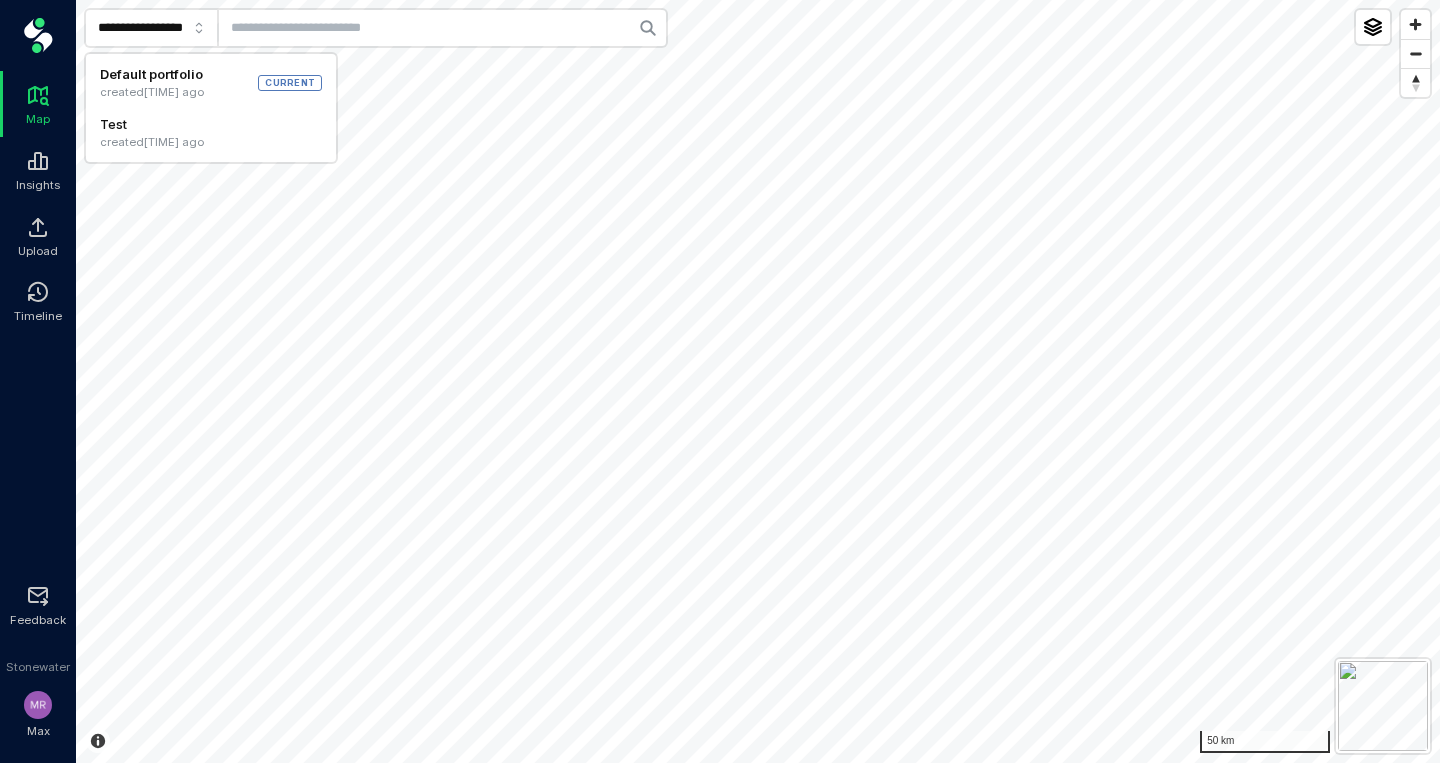 scroll, scrollTop: 0, scrollLeft: 0, axis: both 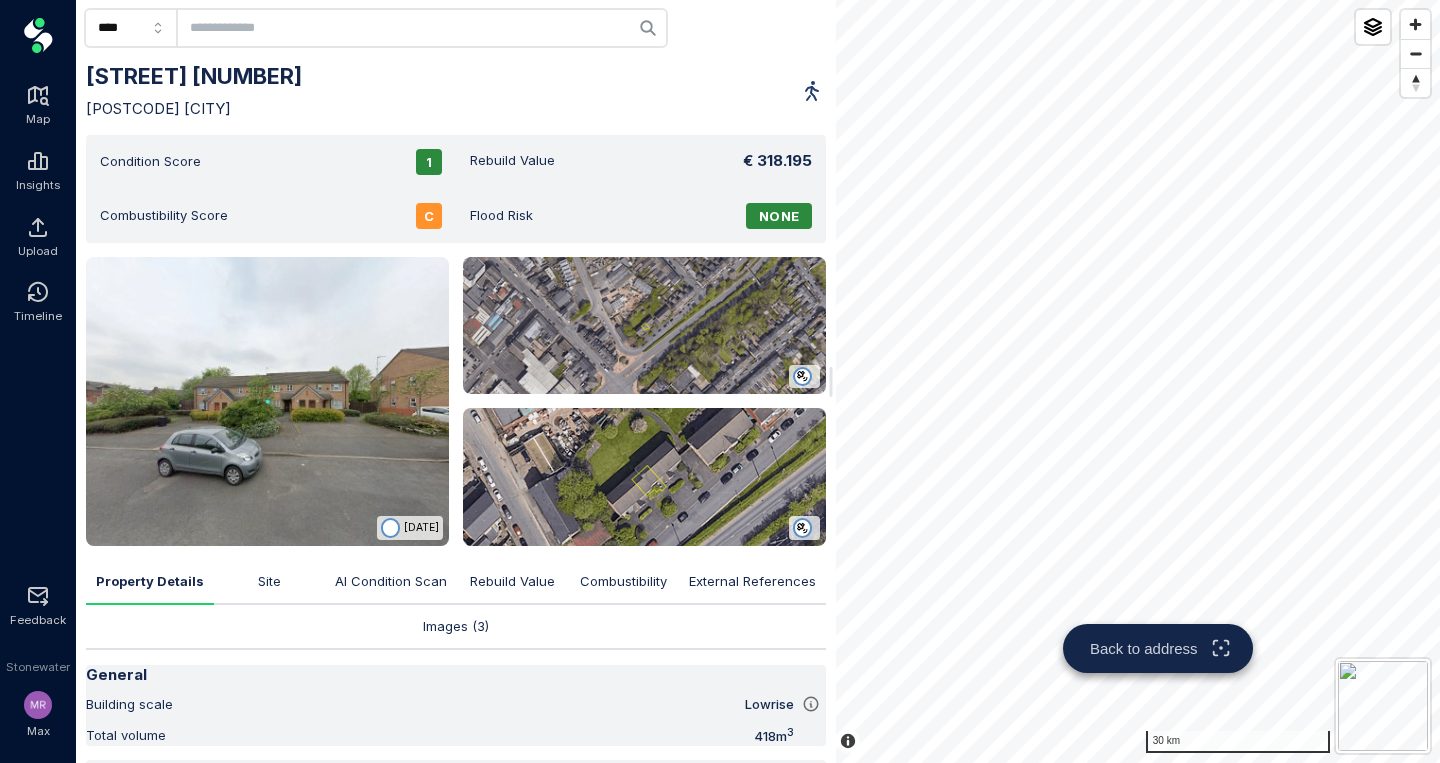 click on "Green gardens [DISTANCE] km © Spotr | © Mapbox © OpenStreetMap Improve this map View all 88 properties Back to address Back to group undefined" at bounding box center (1133, 381) 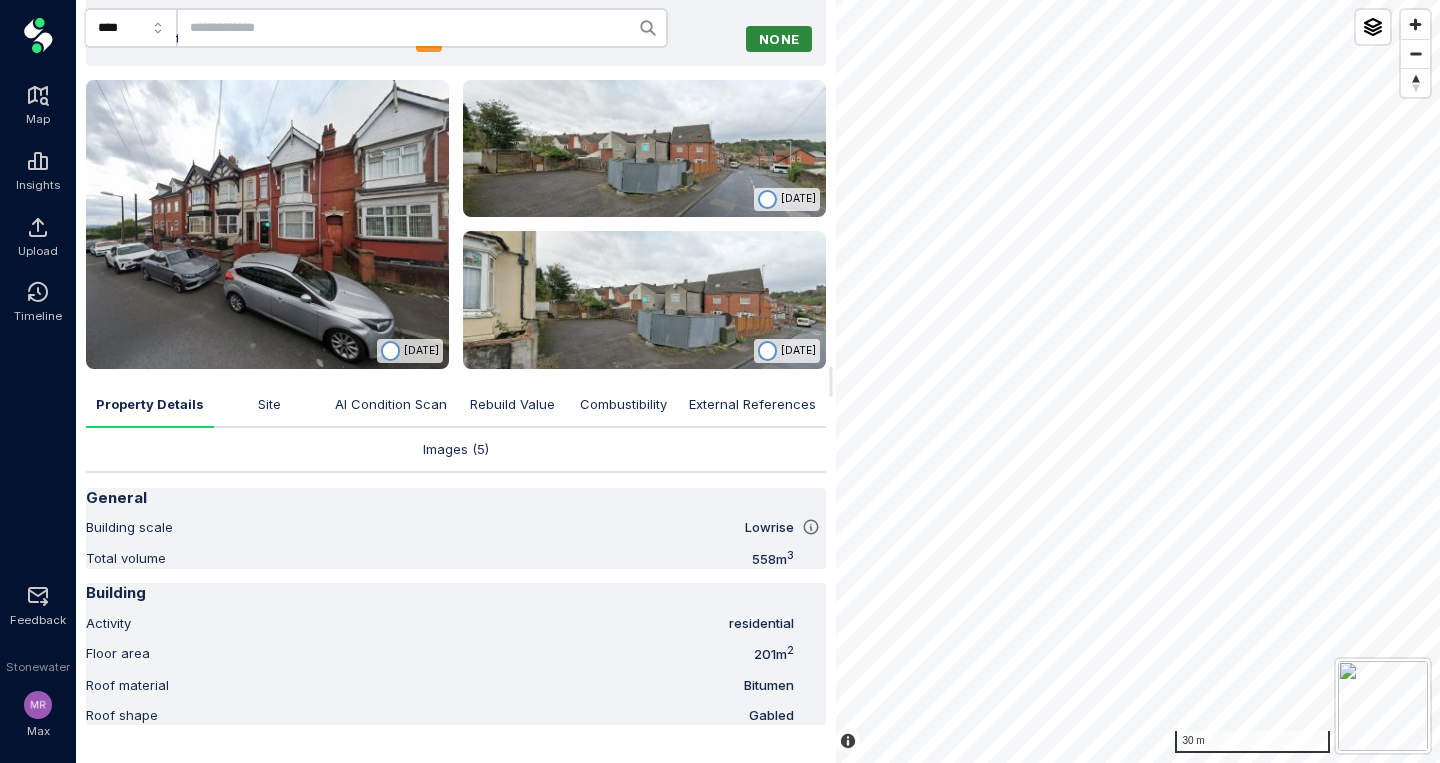 scroll, scrollTop: 219, scrollLeft: 0, axis: vertical 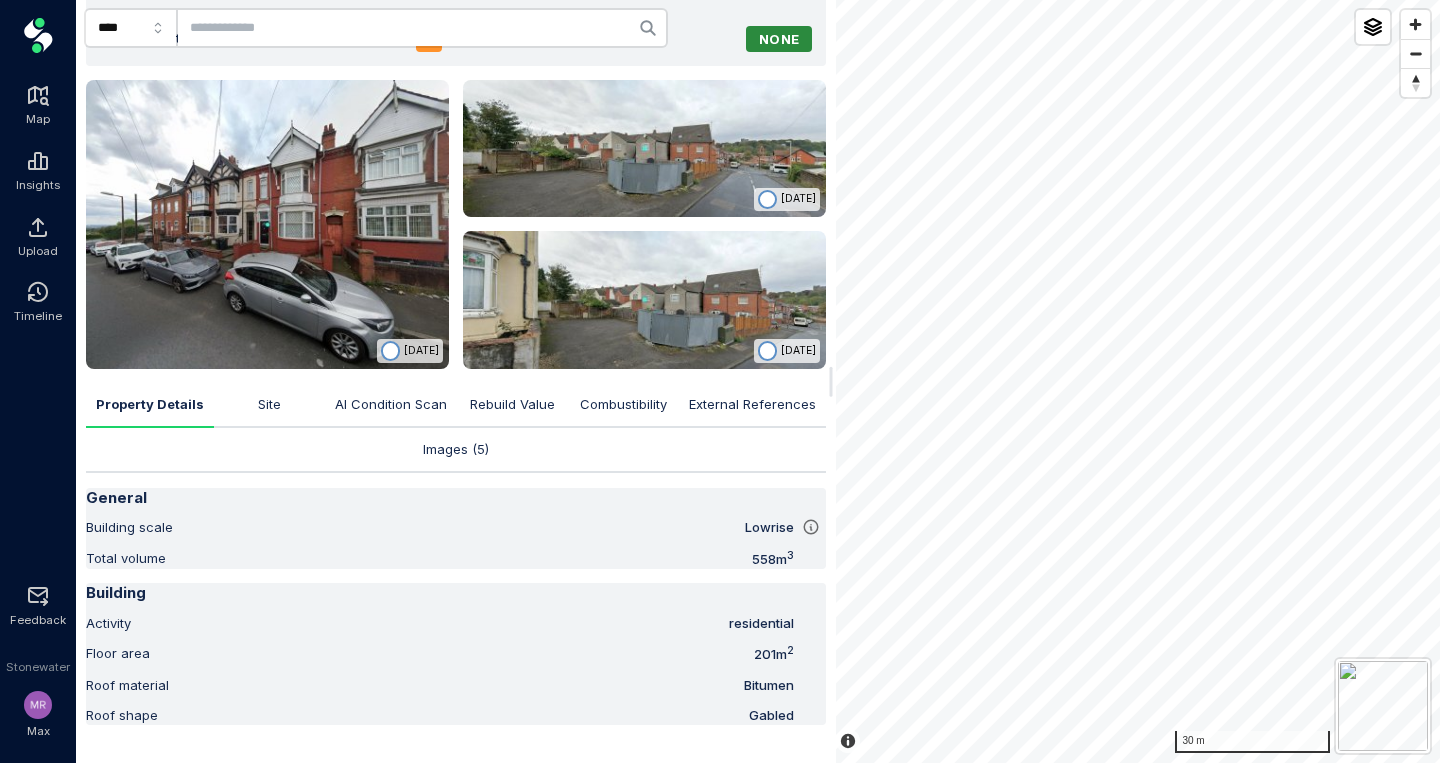 click on "Images ( 5 )" at bounding box center [456, 450] 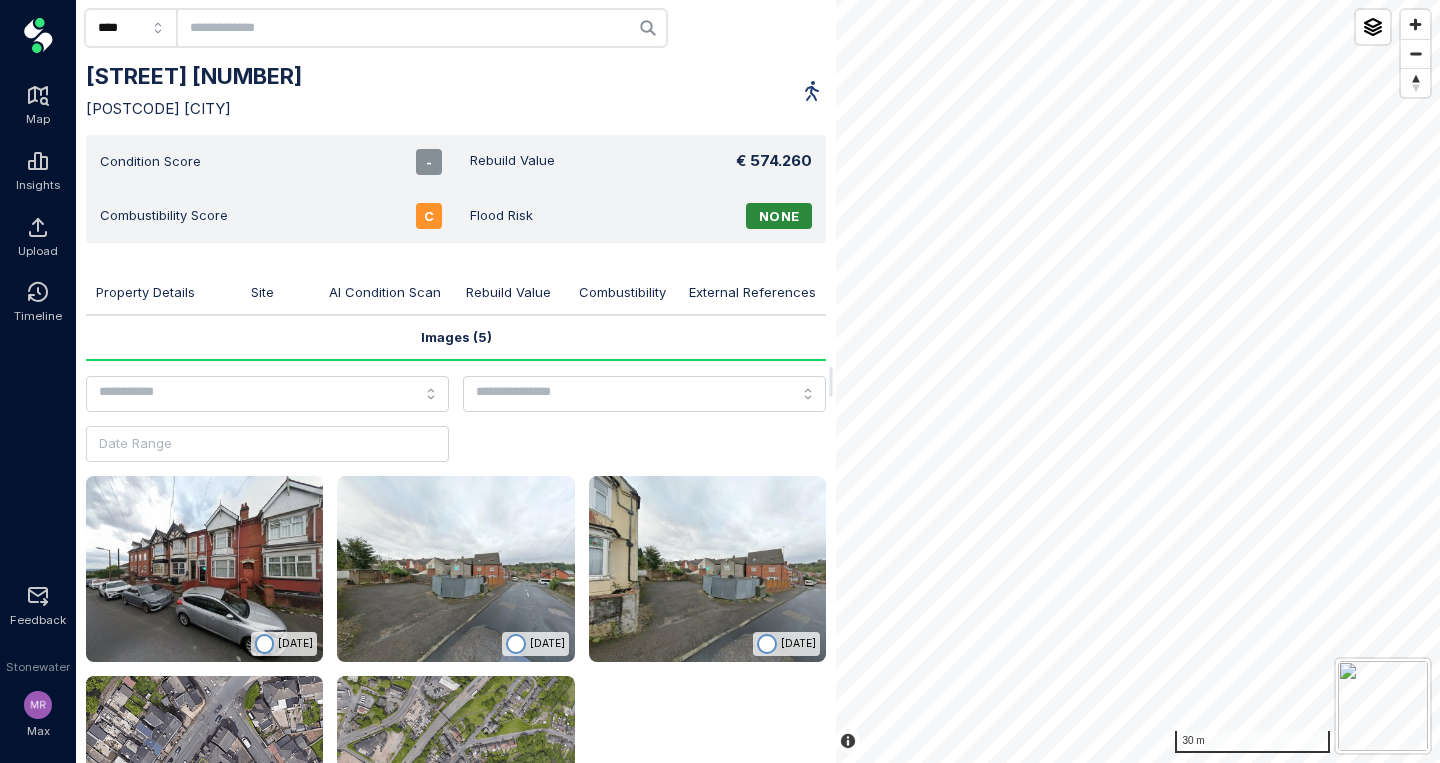 scroll, scrollTop: 137, scrollLeft: 0, axis: vertical 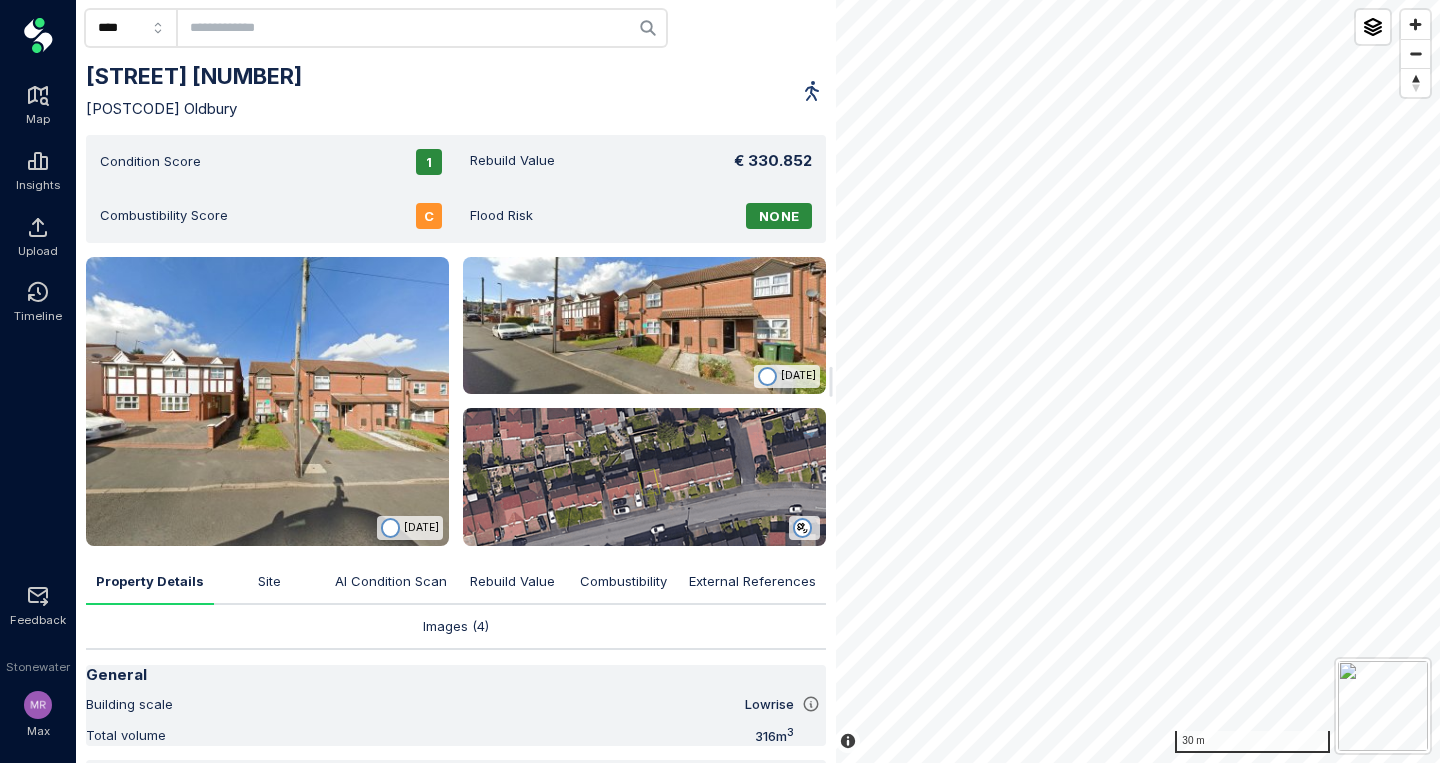 click on "****" 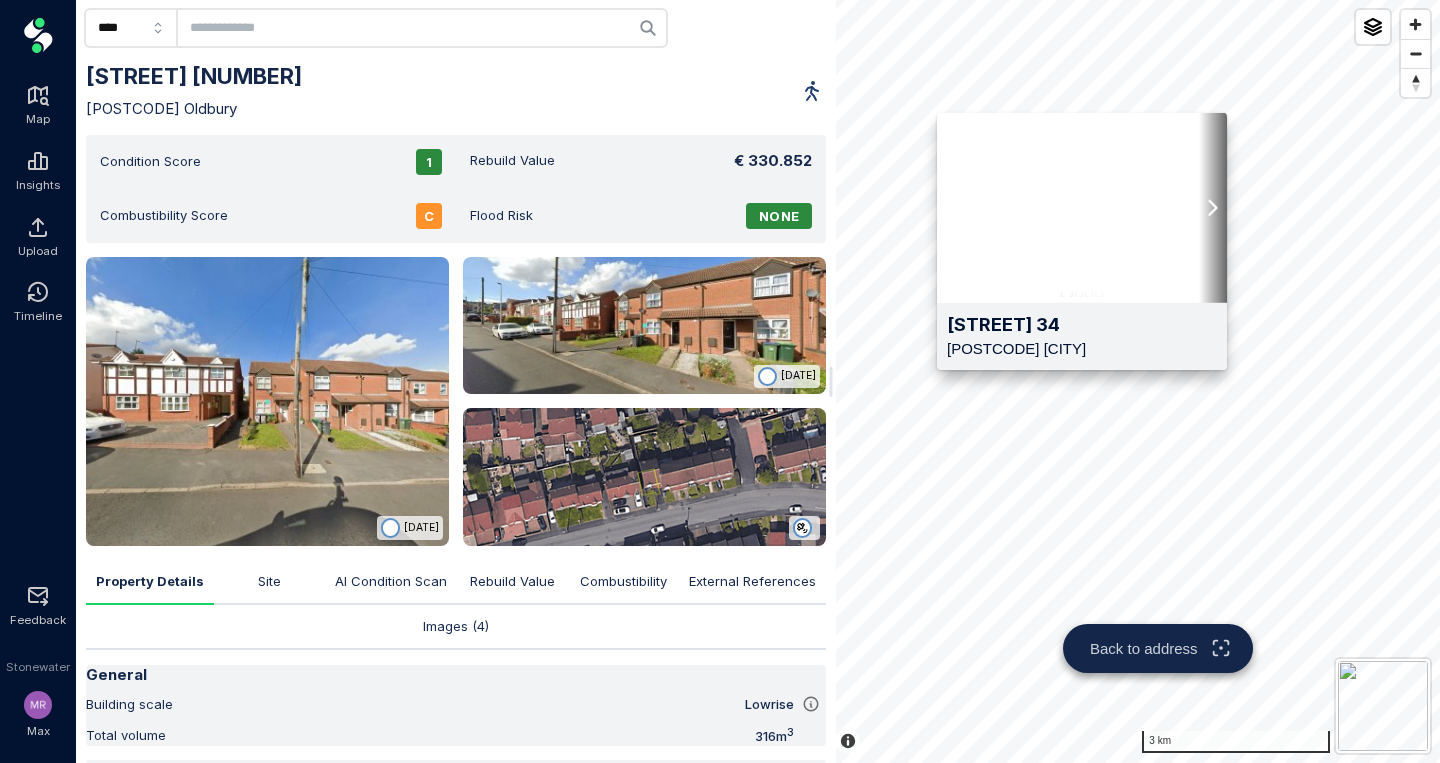 click on "[STREET] [NUMBER] [POSTCODE] [CITY]" at bounding box center (1082, 336) 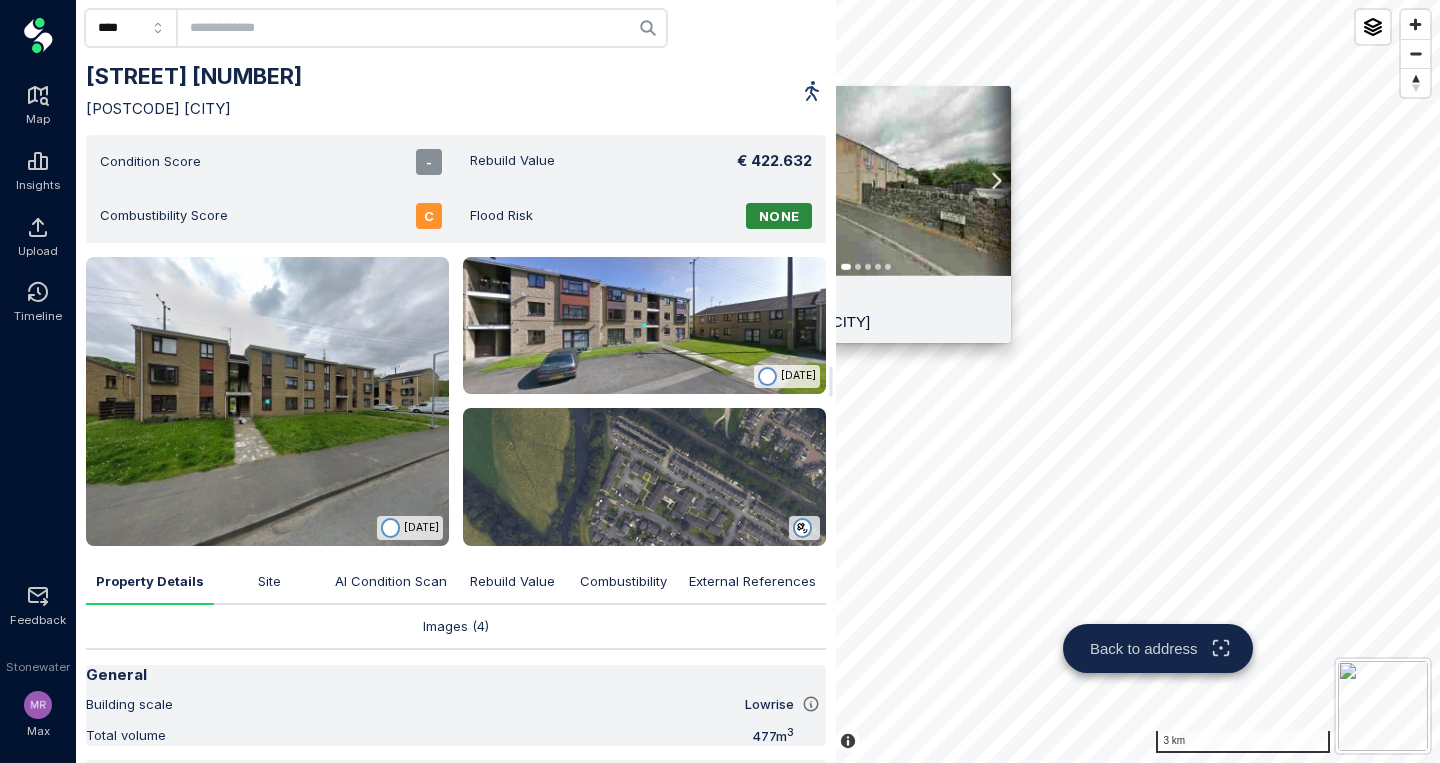 click on "[STREET] [NUMBER] [POSTCODE] [CITY]" at bounding box center (866, 309) 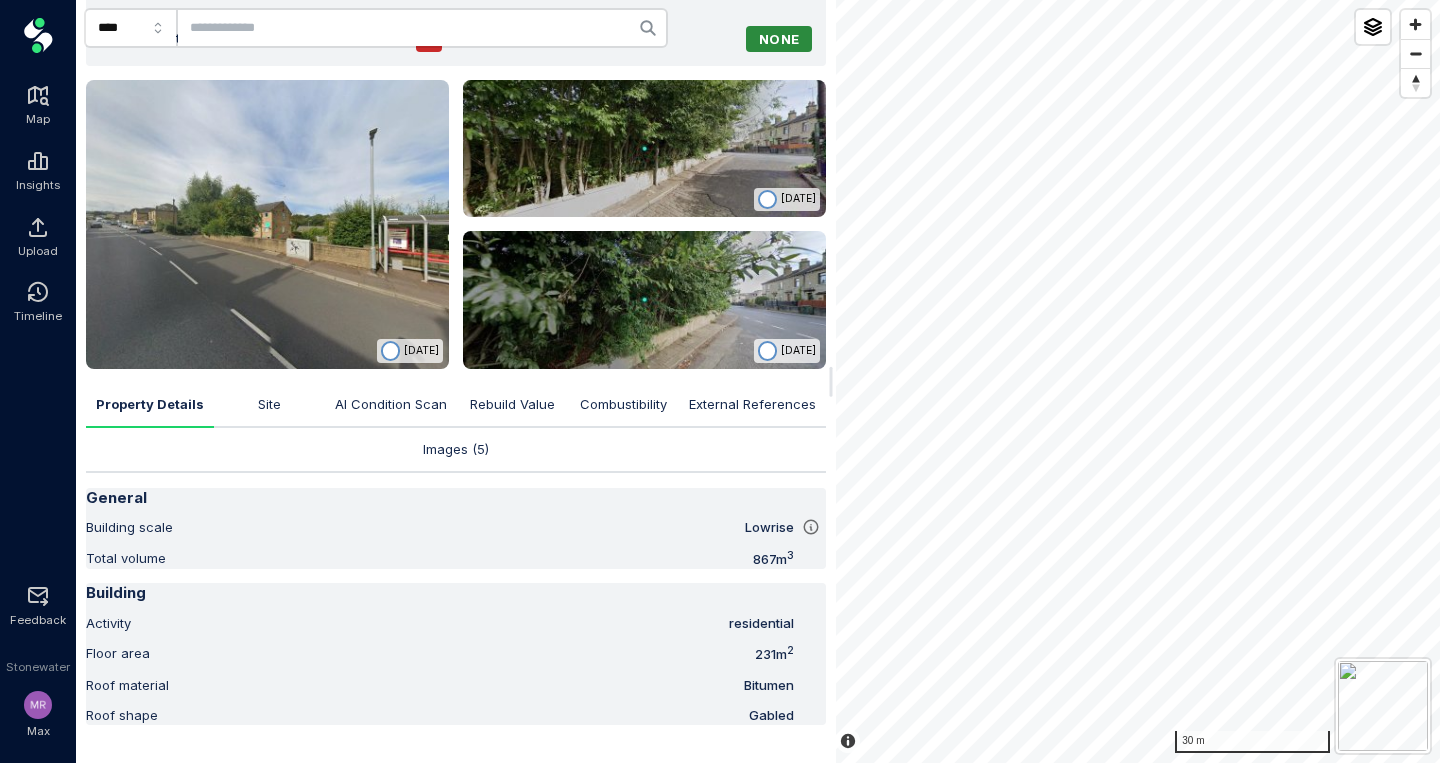 scroll, scrollTop: 0, scrollLeft: 0, axis: both 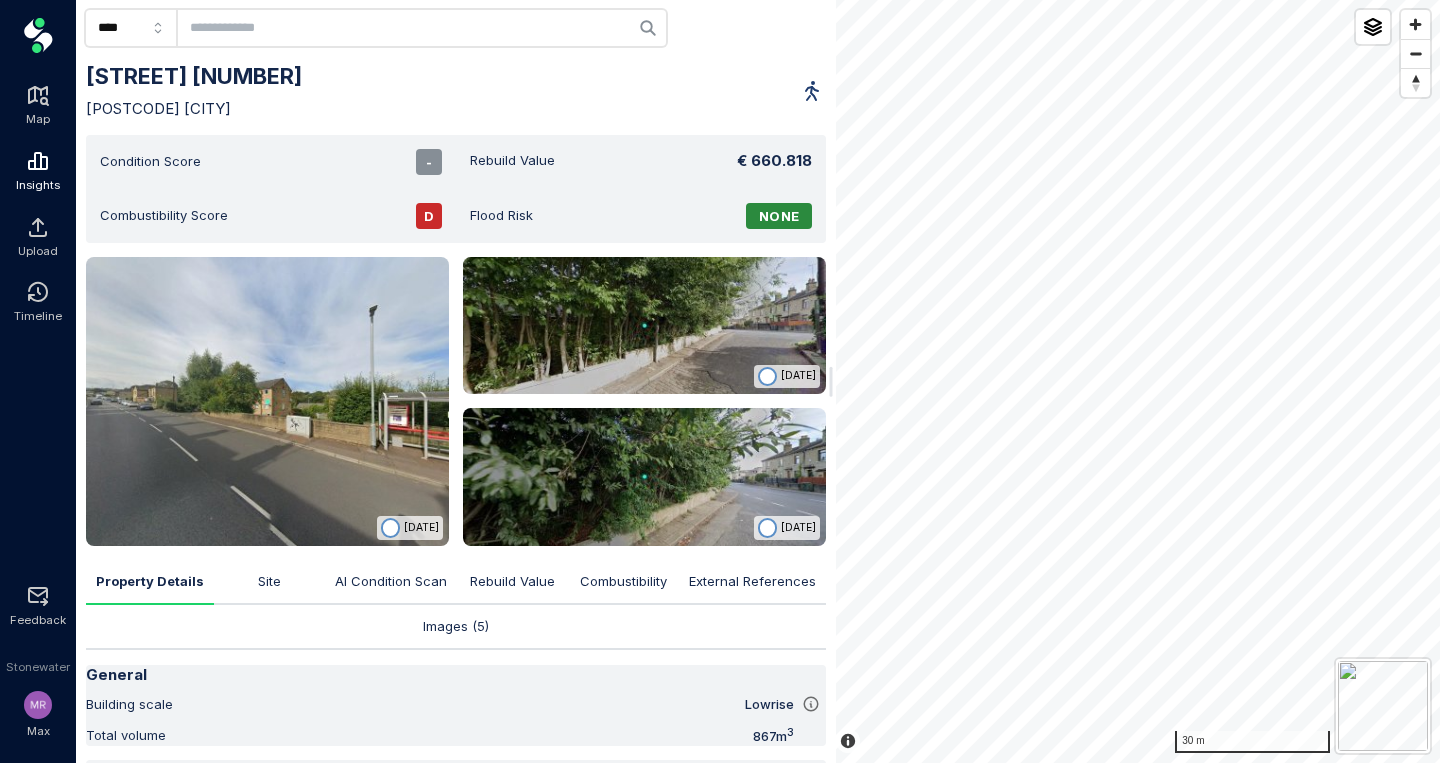 click 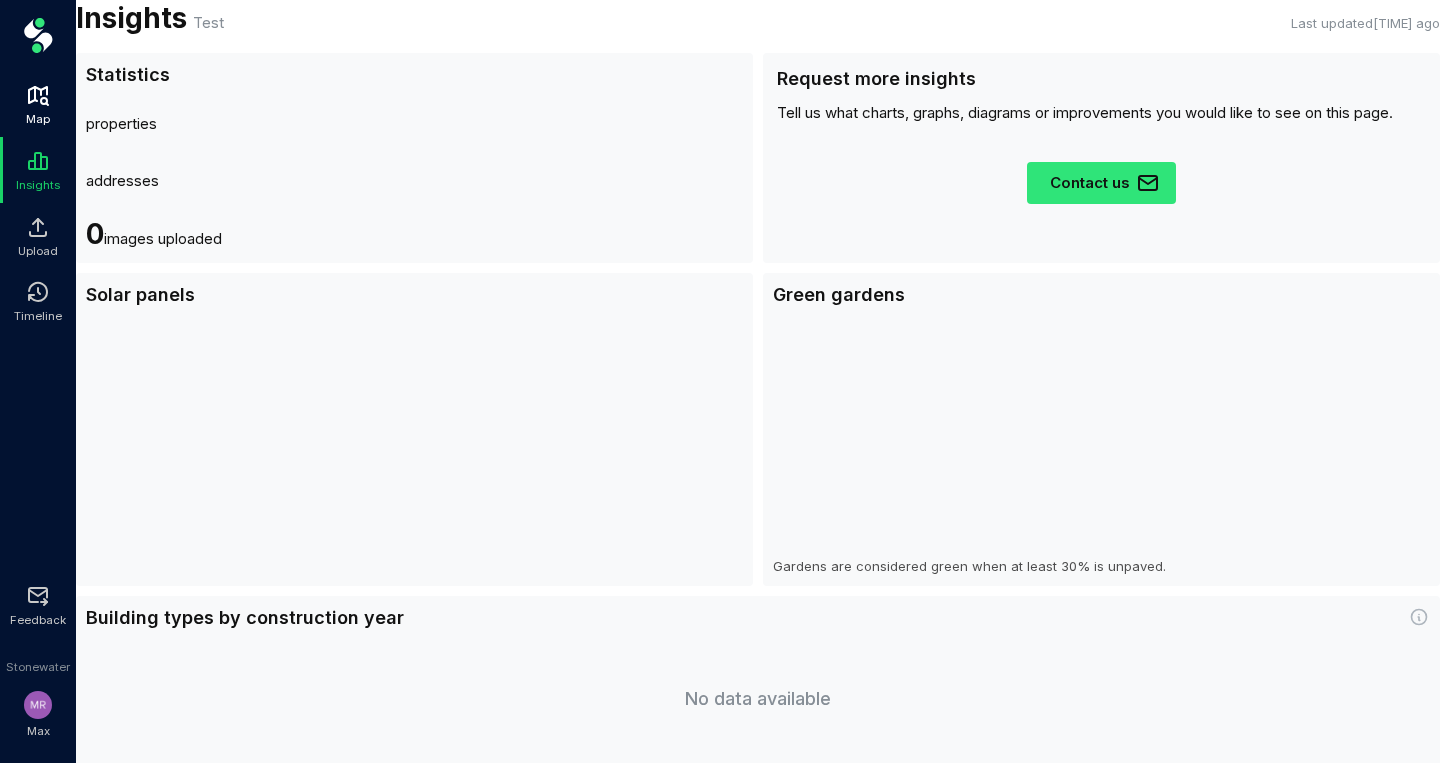 click on "Map" at bounding box center (38, 120) 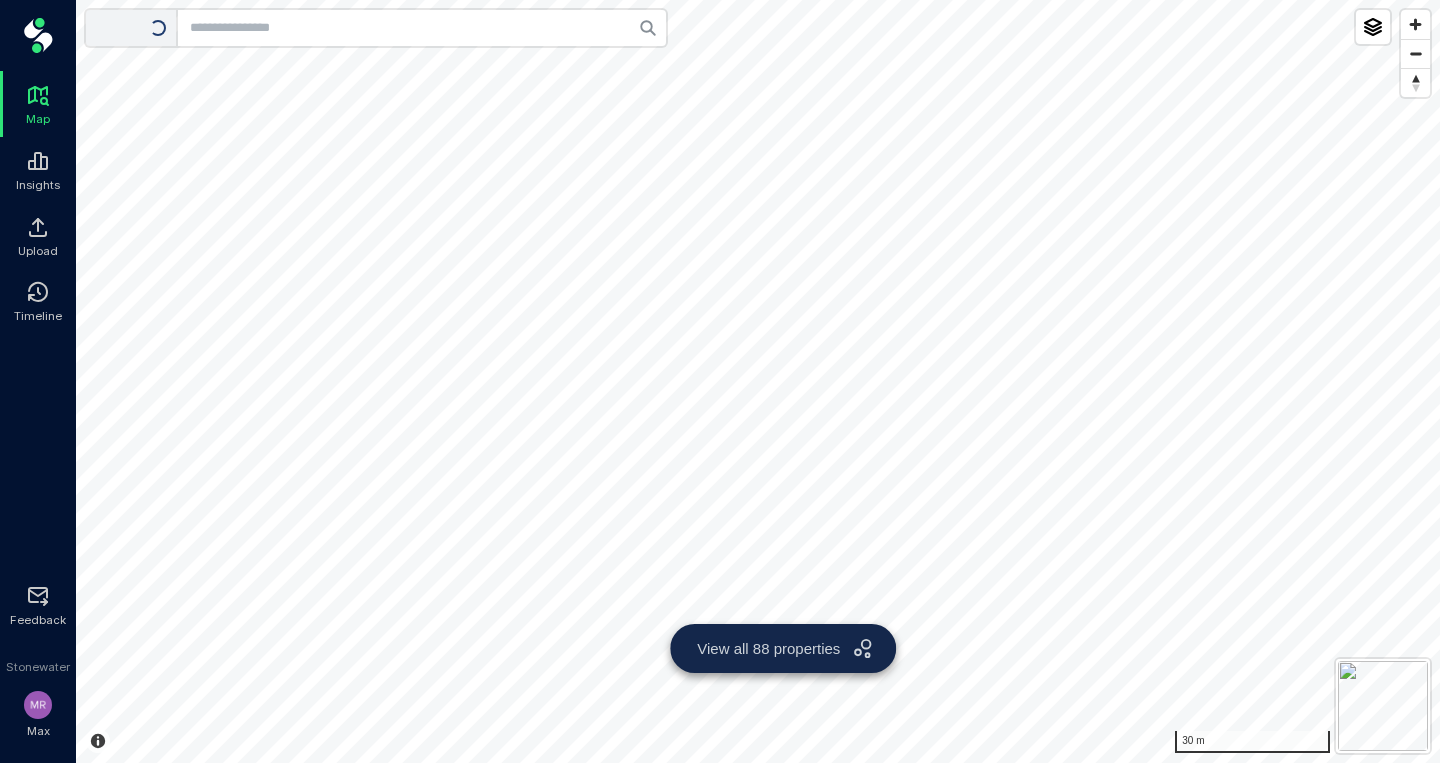 type on "****" 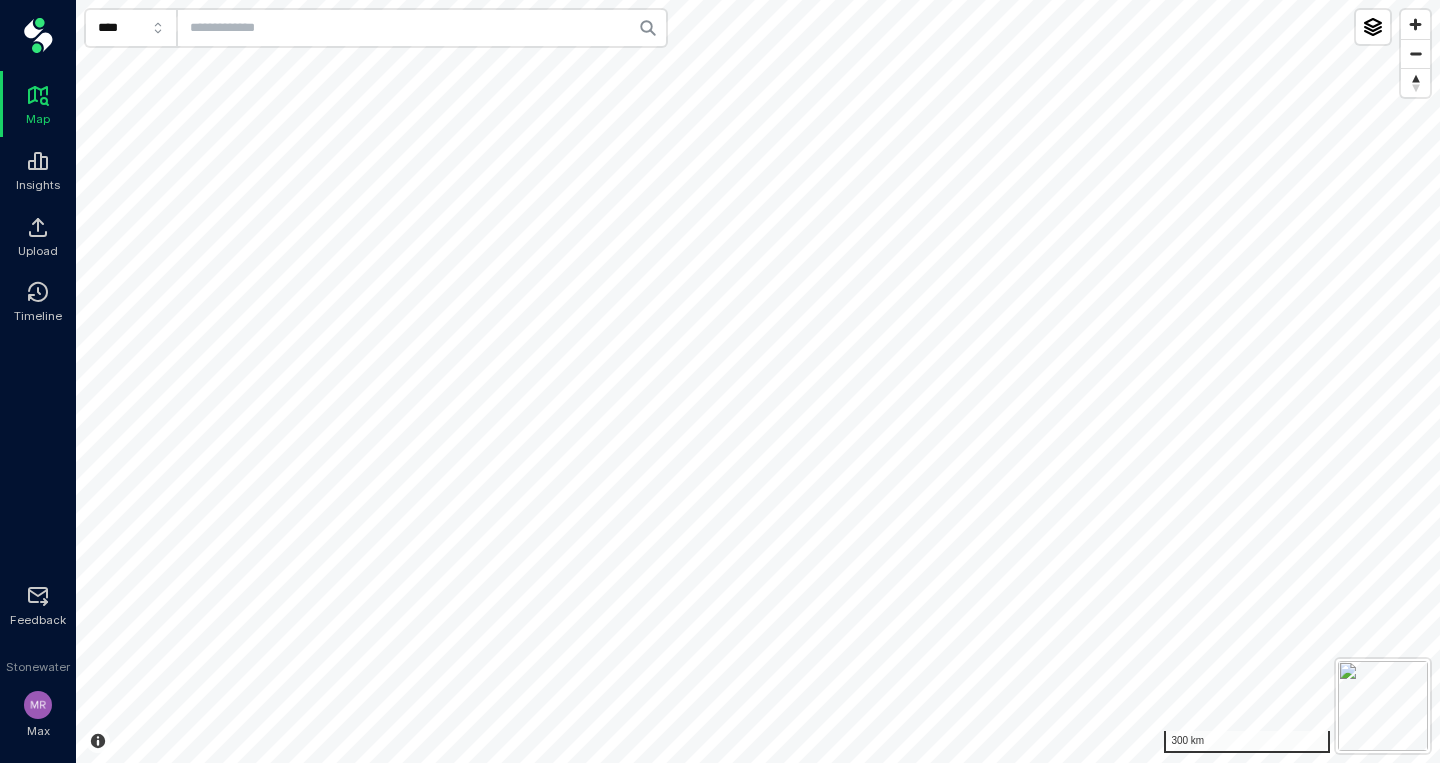 click on "****" 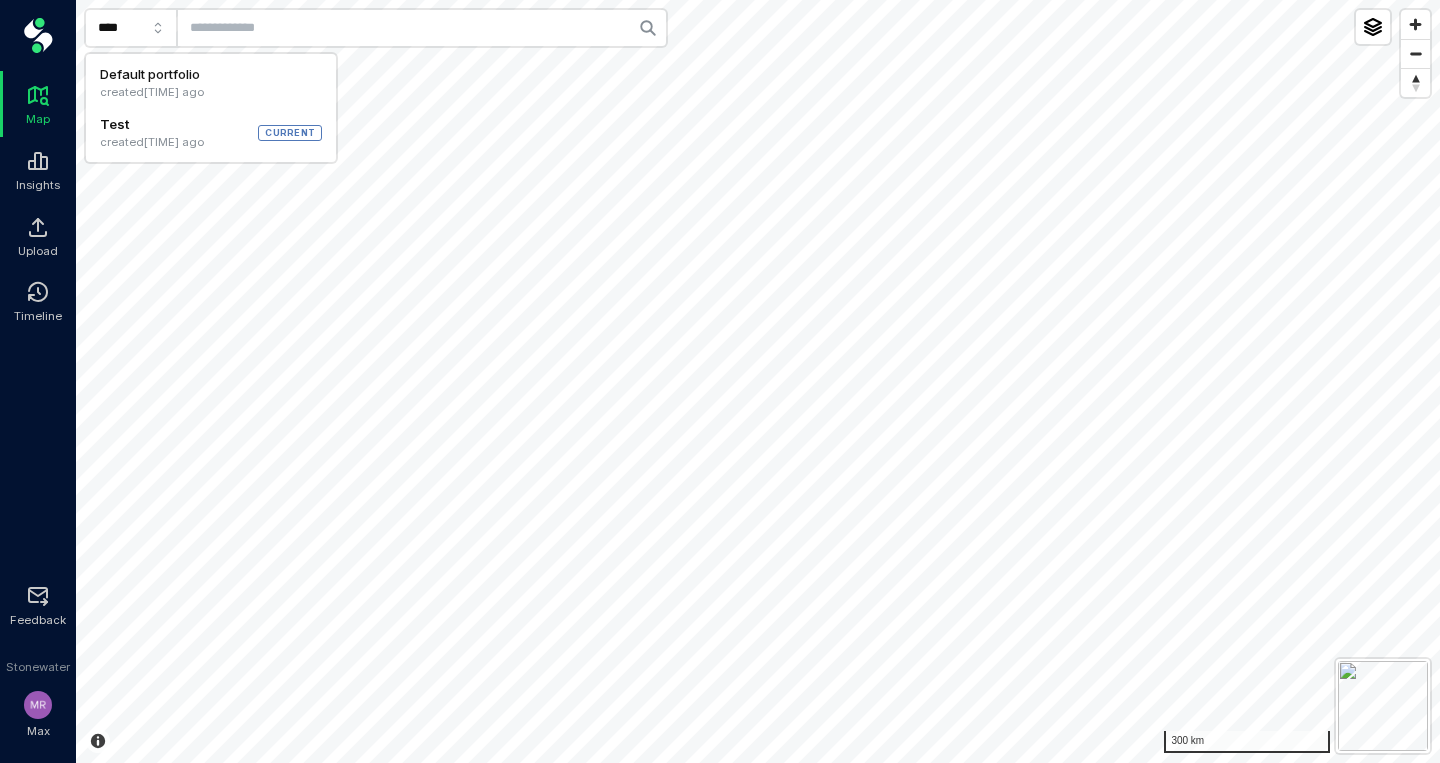click on "Test" at bounding box center (152, 124) 